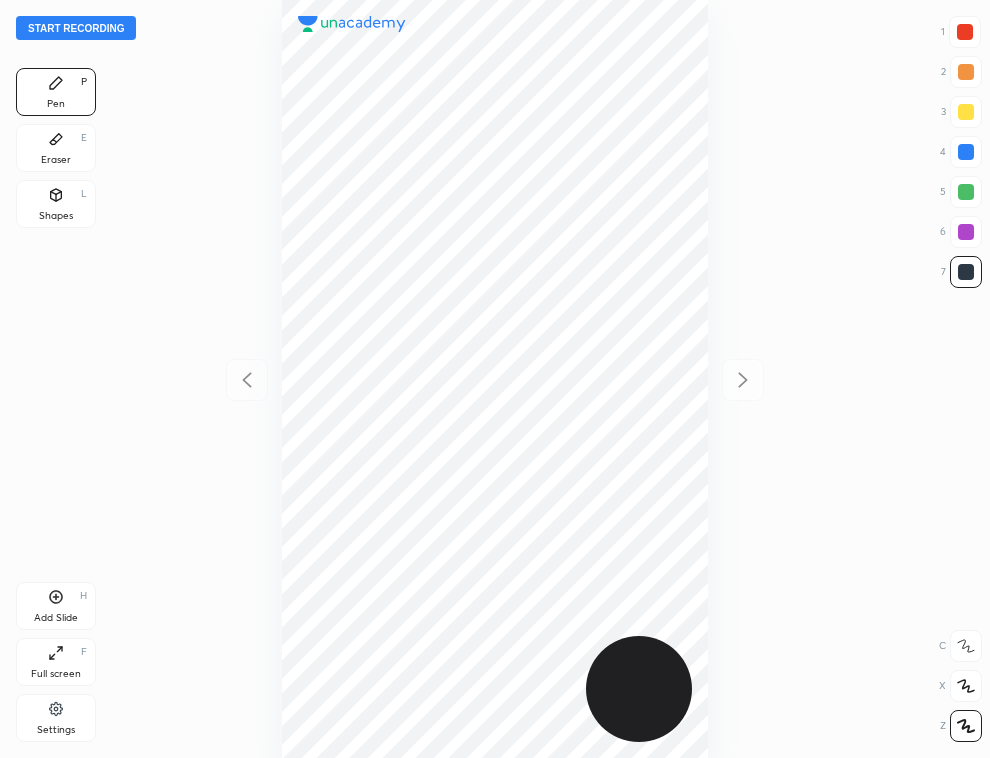 scroll, scrollTop: 0, scrollLeft: 0, axis: both 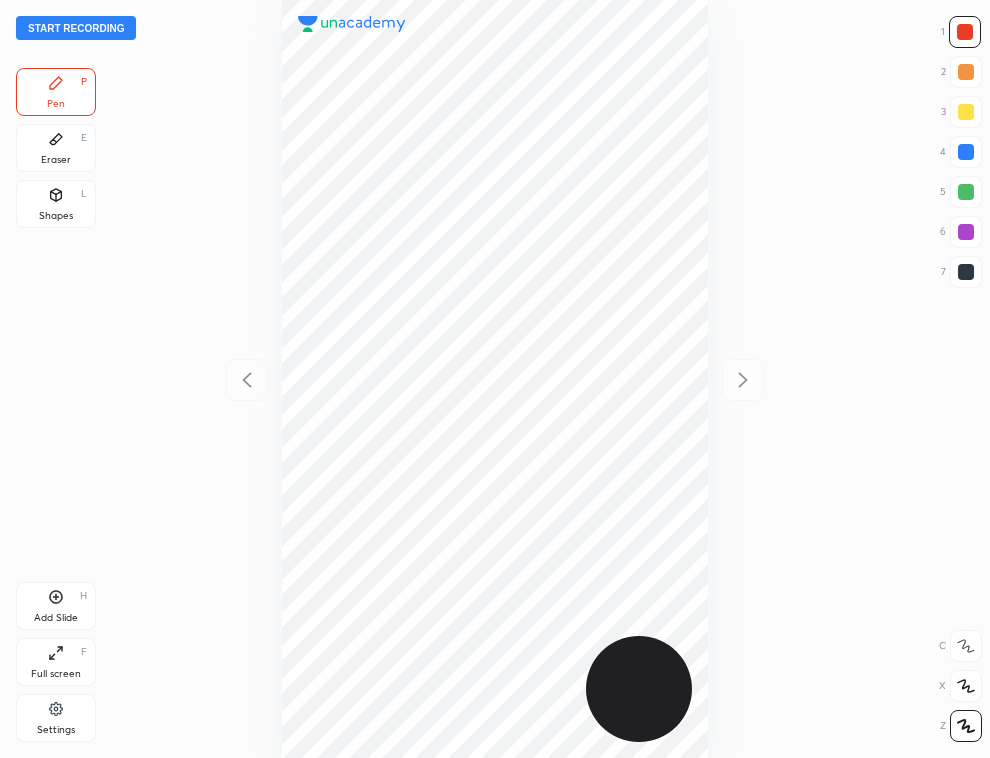 click at bounding box center [966, 152] 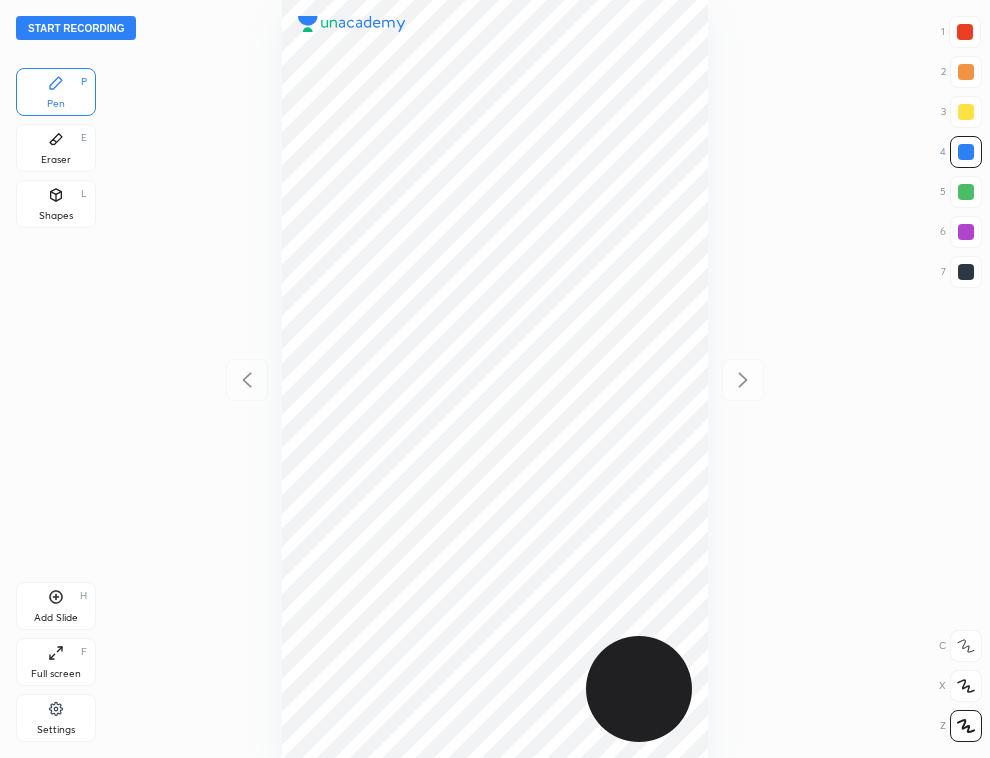 click 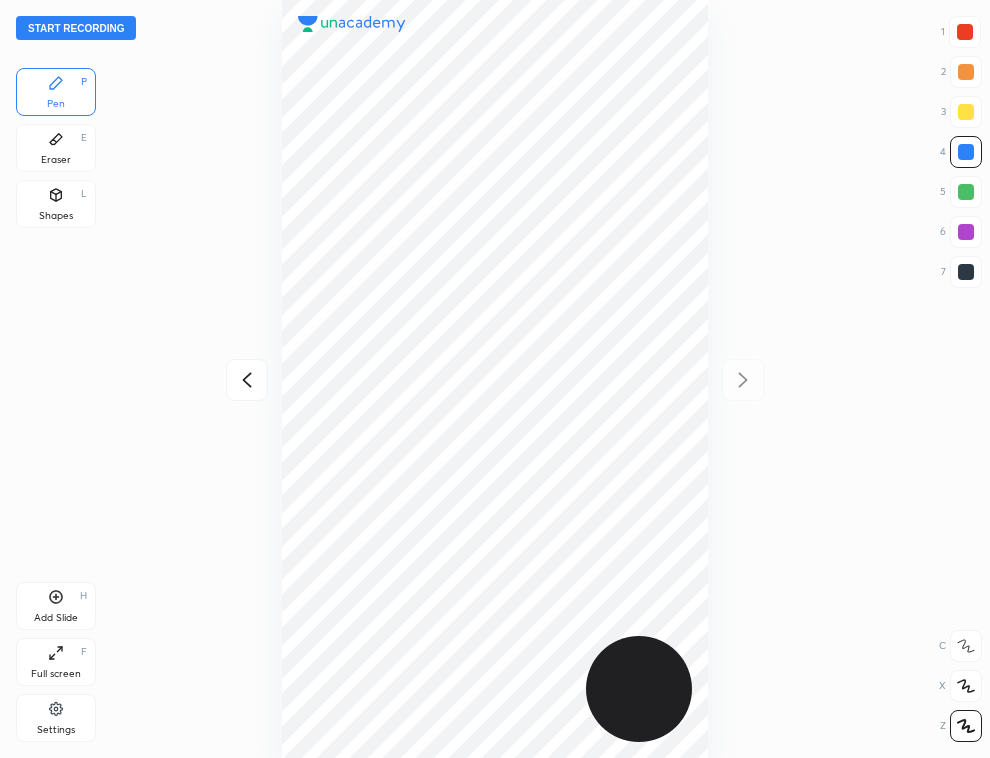 click at bounding box center (247, 380) 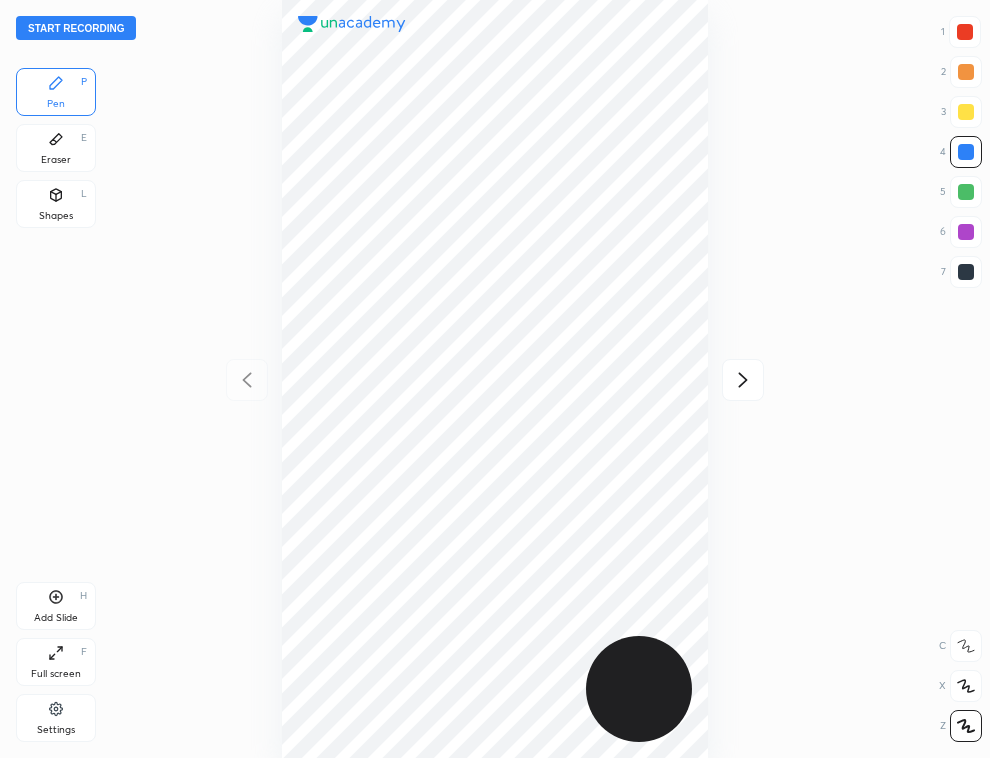 click 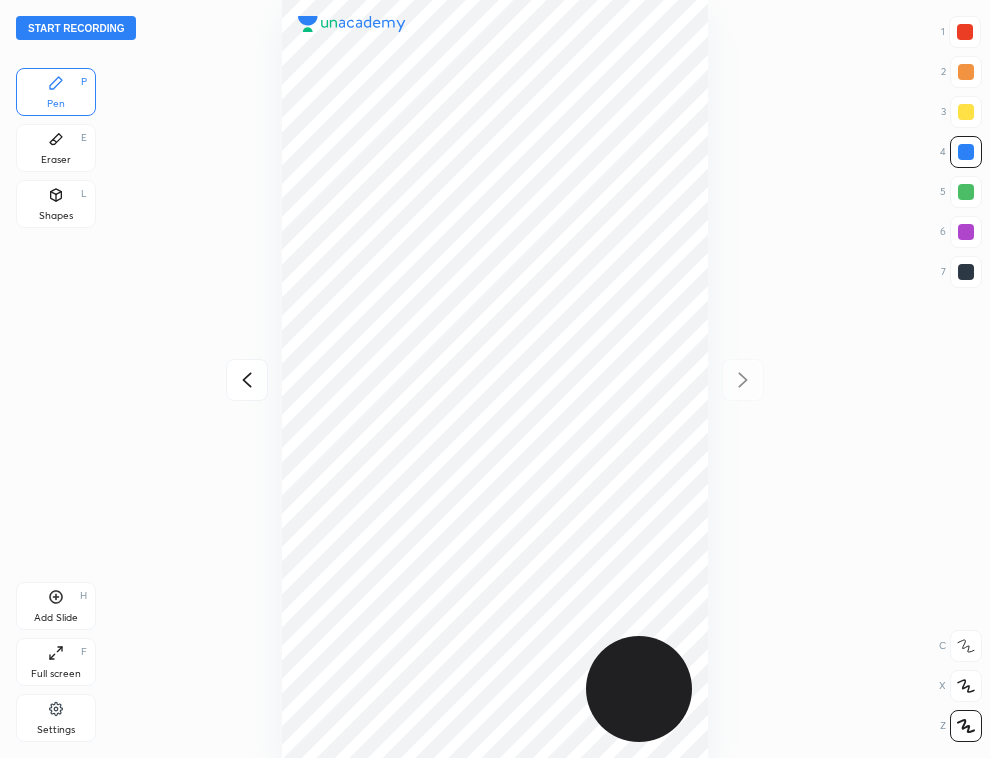 click 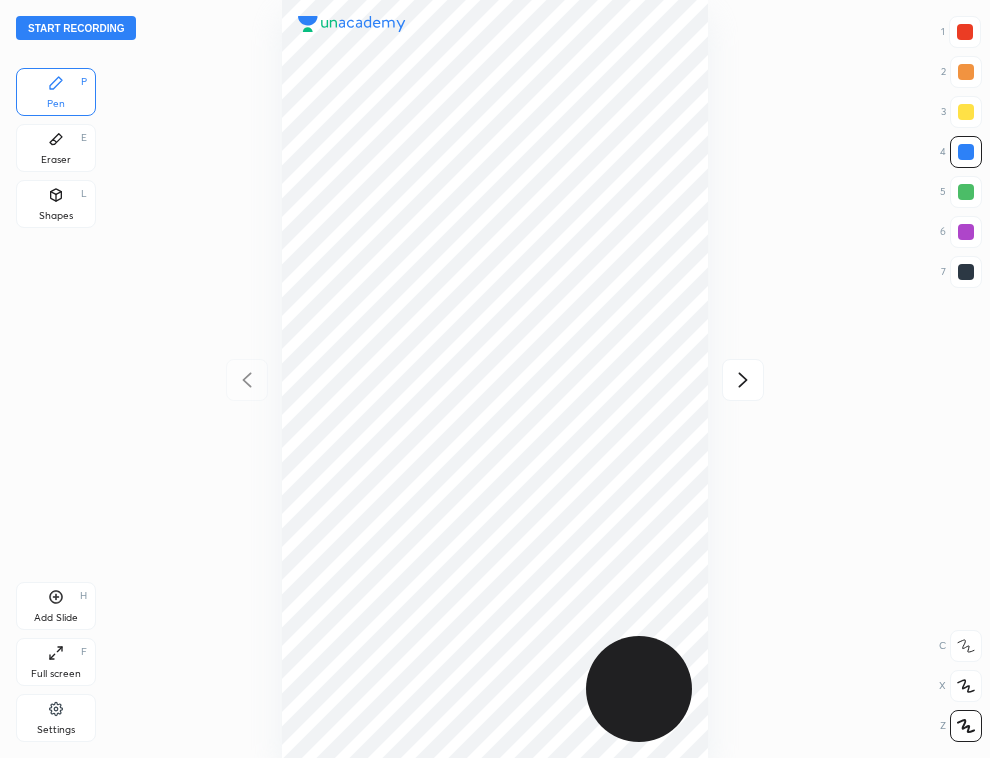 click 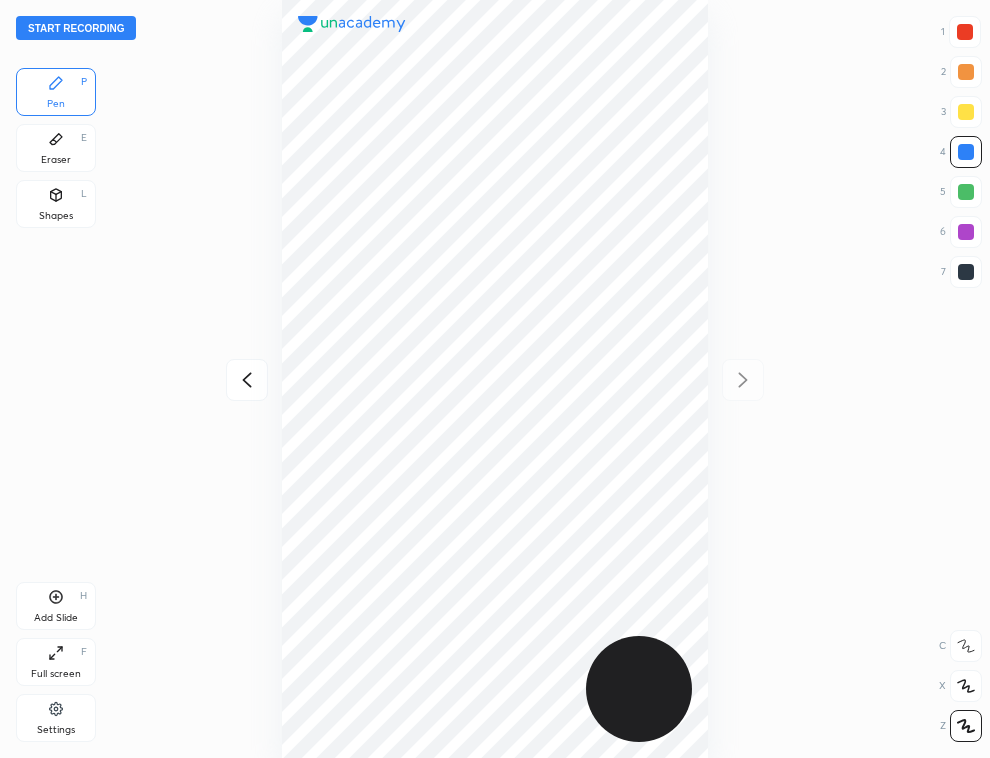 click 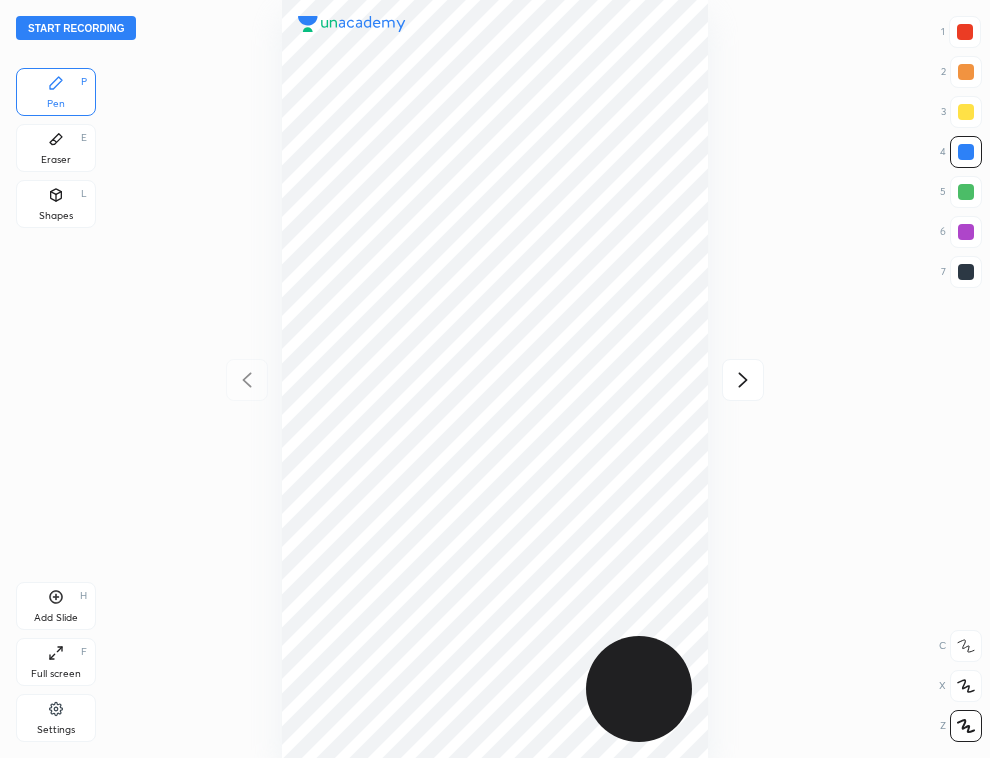 click on "Eraser" at bounding box center (56, 160) 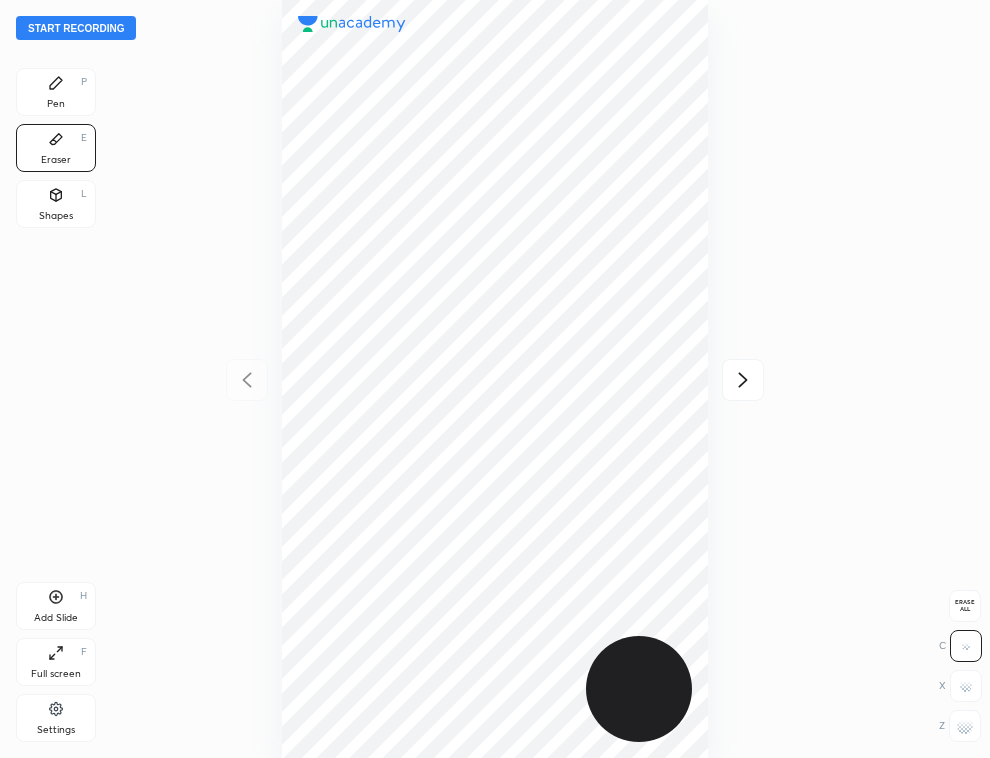 click on "Erase all" at bounding box center (965, 606) 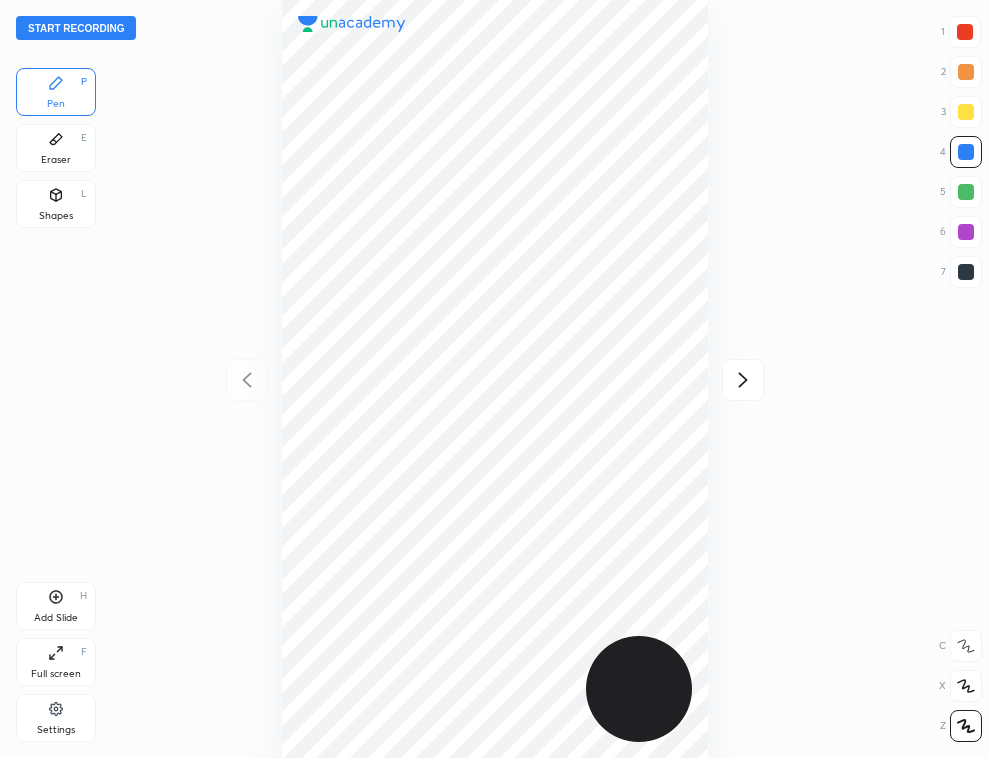 click 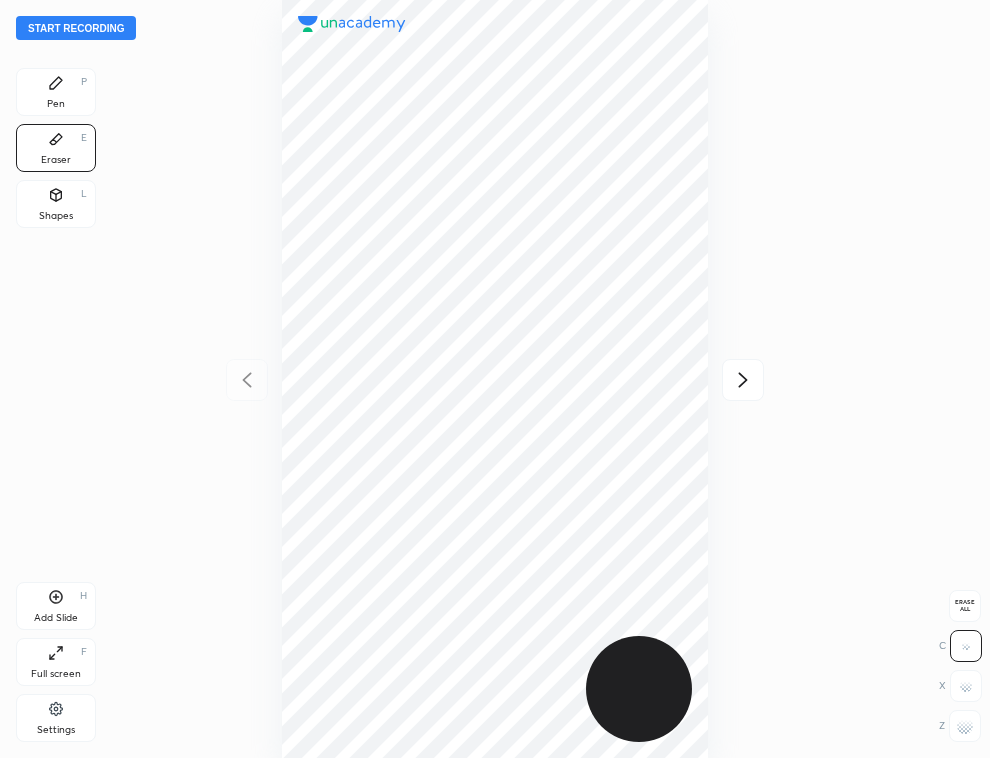 click on "Erase all C X Z" at bounding box center [960, 662] 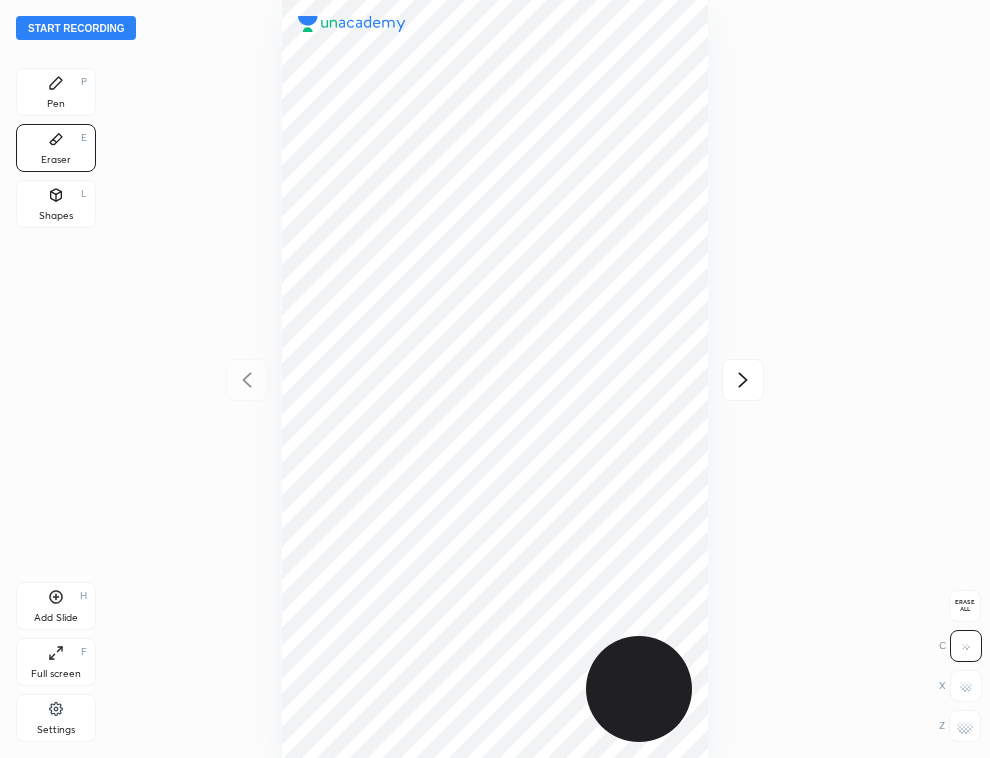 click 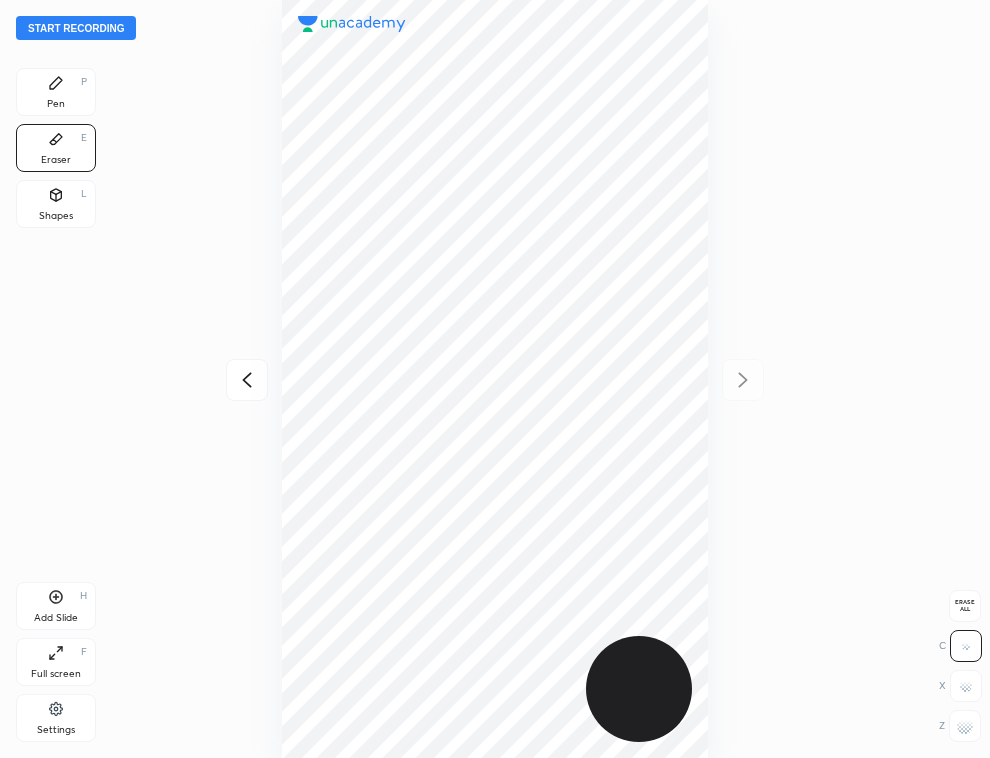 click on "Erase all" at bounding box center [965, 606] 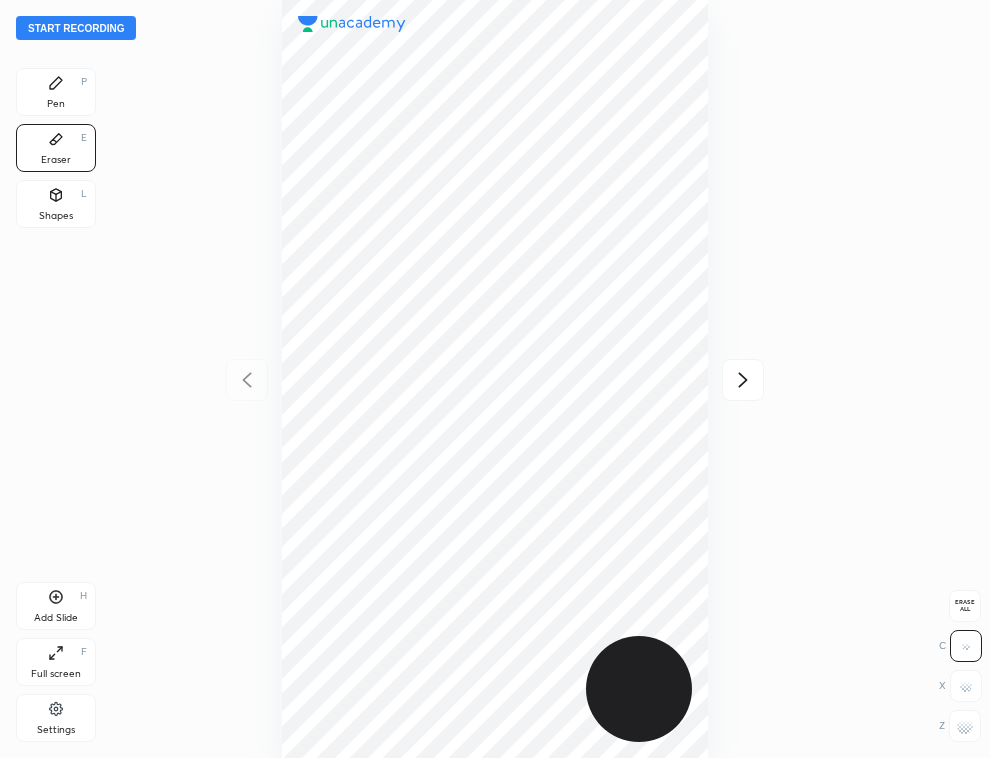 click at bounding box center (495, 379) 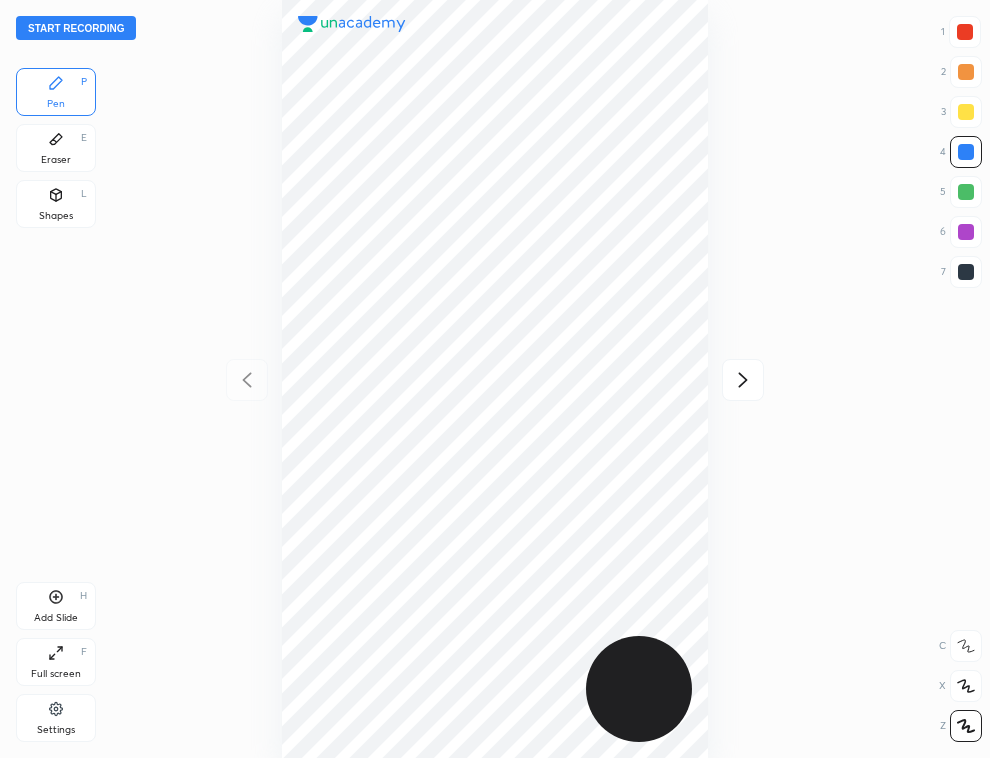 click on "Start recording" at bounding box center (76, 28) 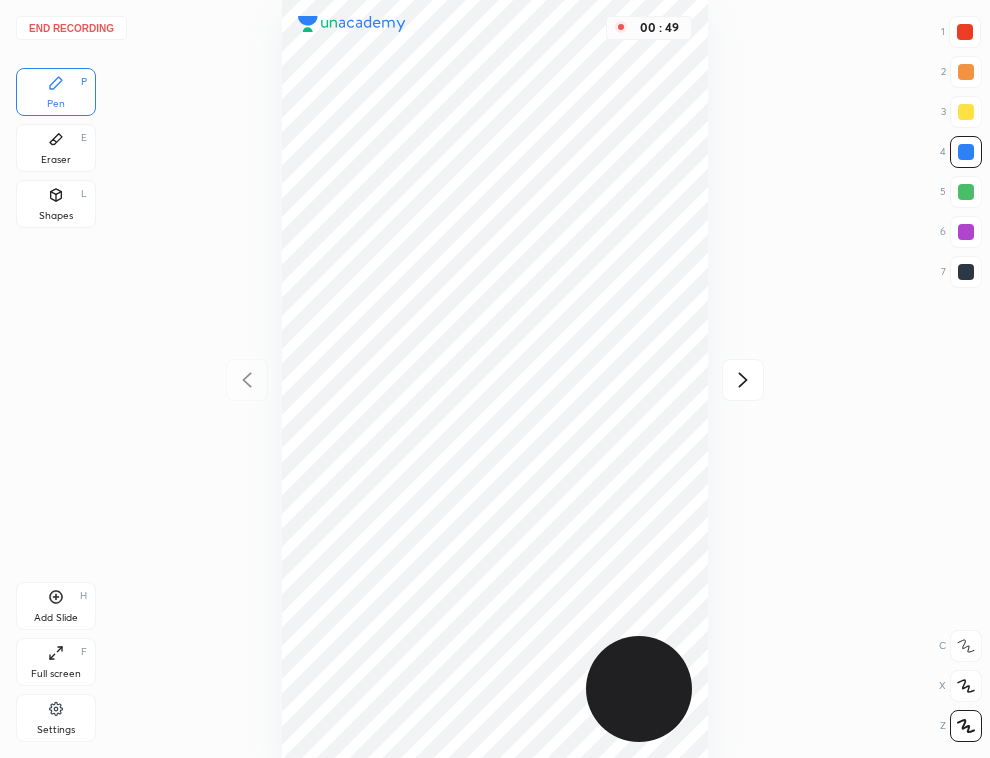 click at bounding box center [965, 32] 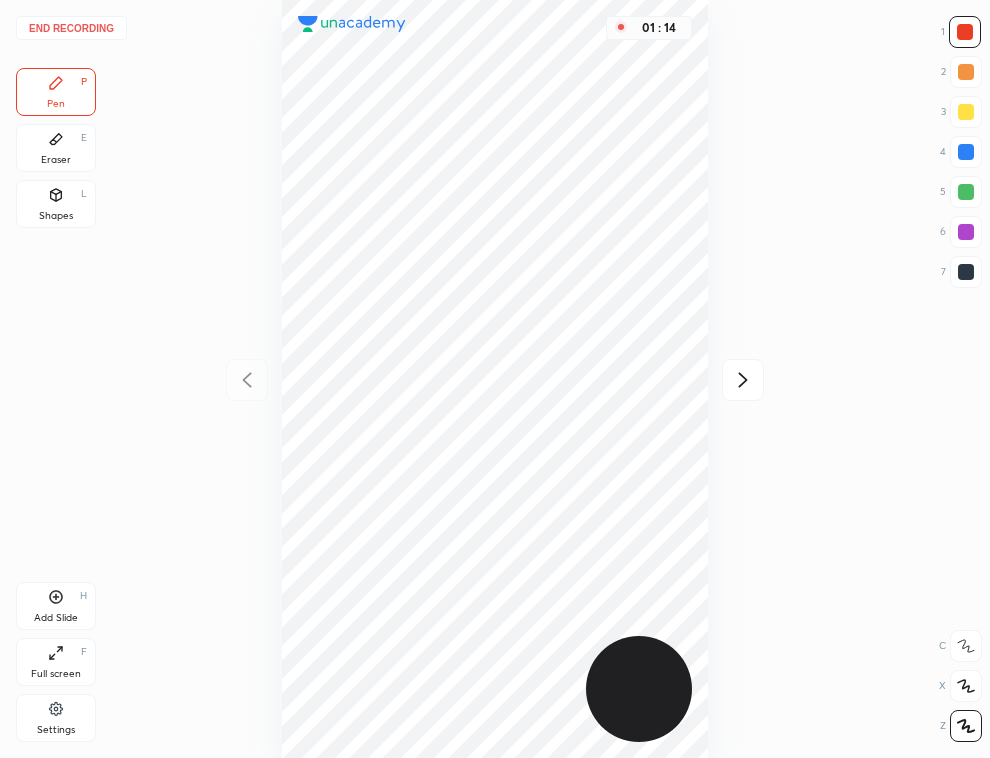 click 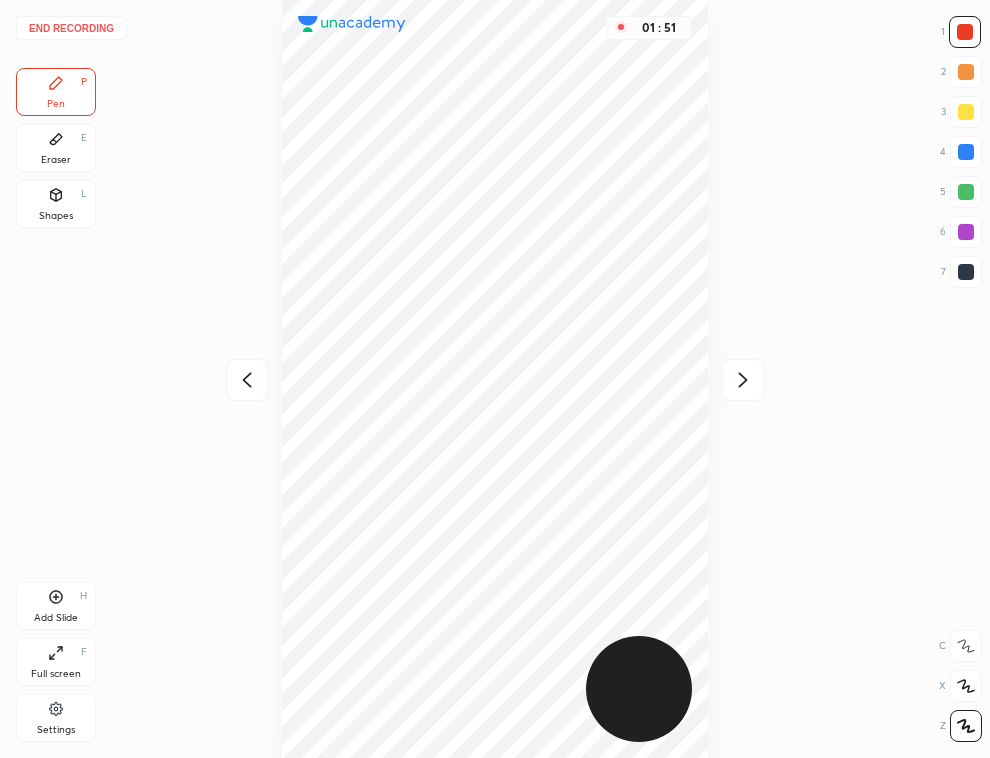 click 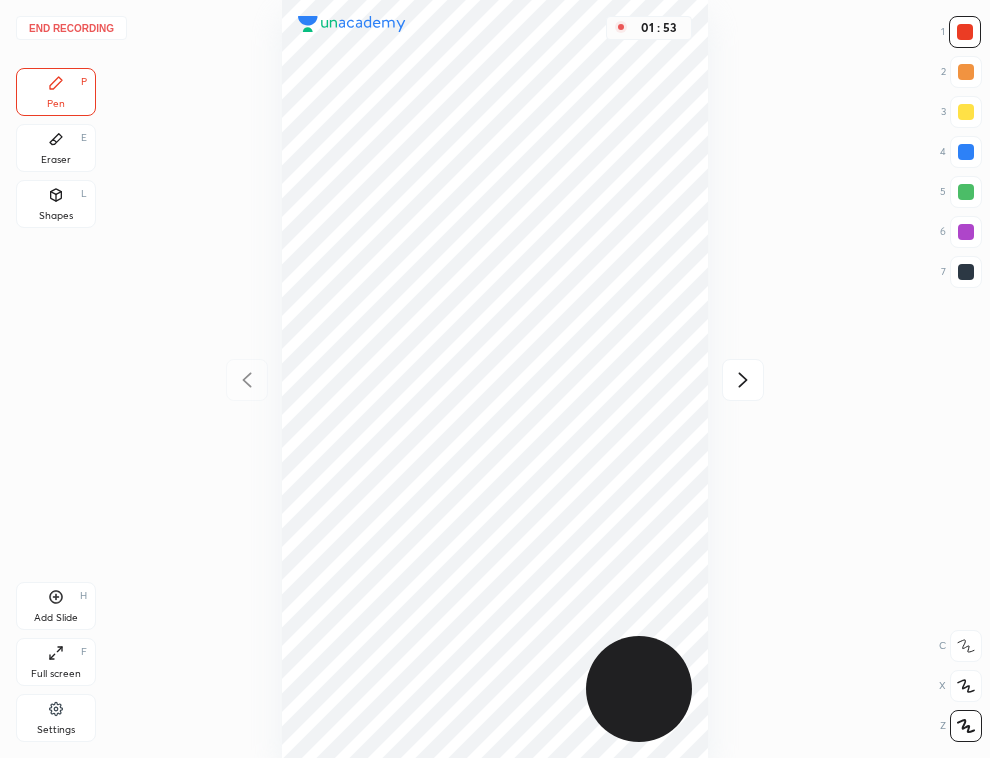 click 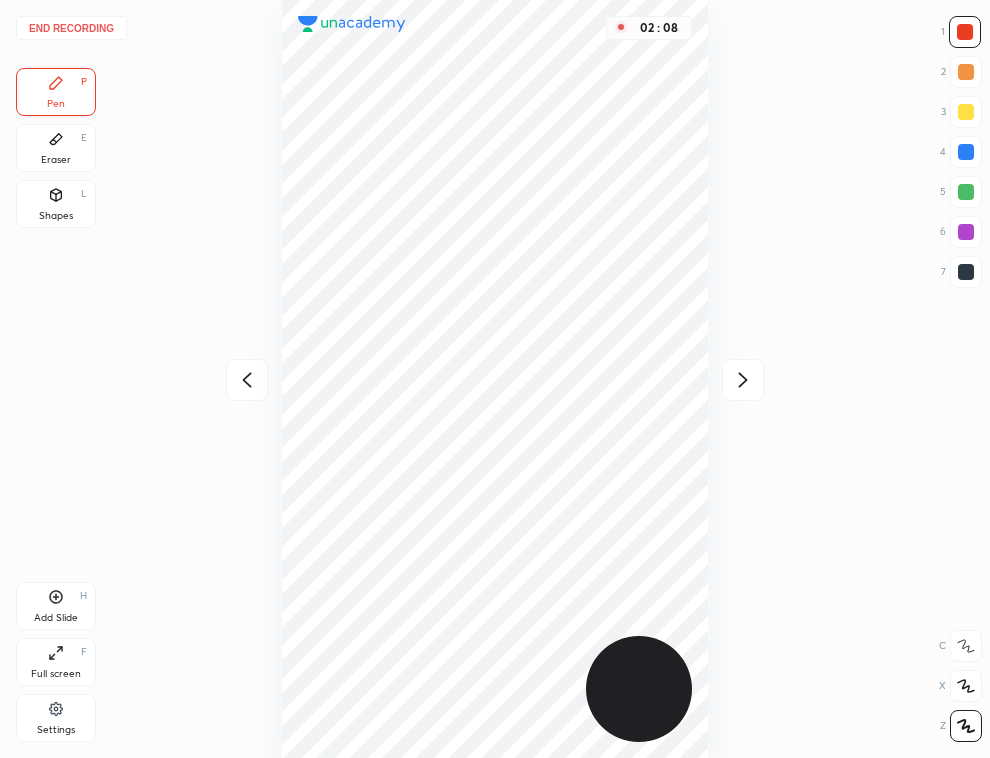 click 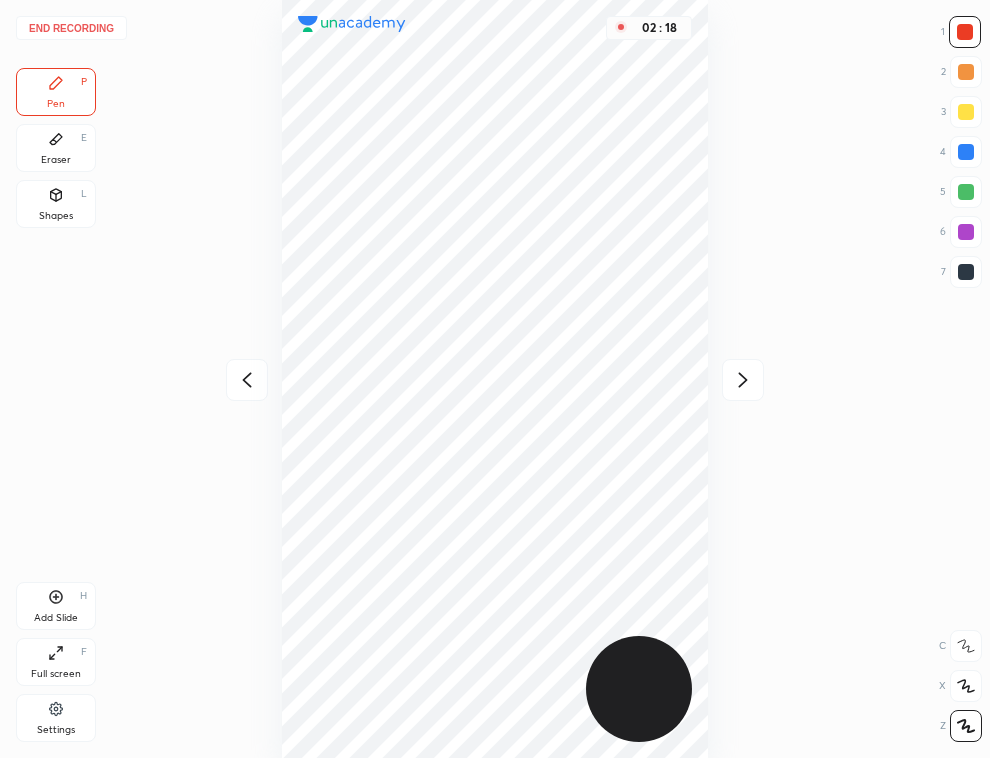 click 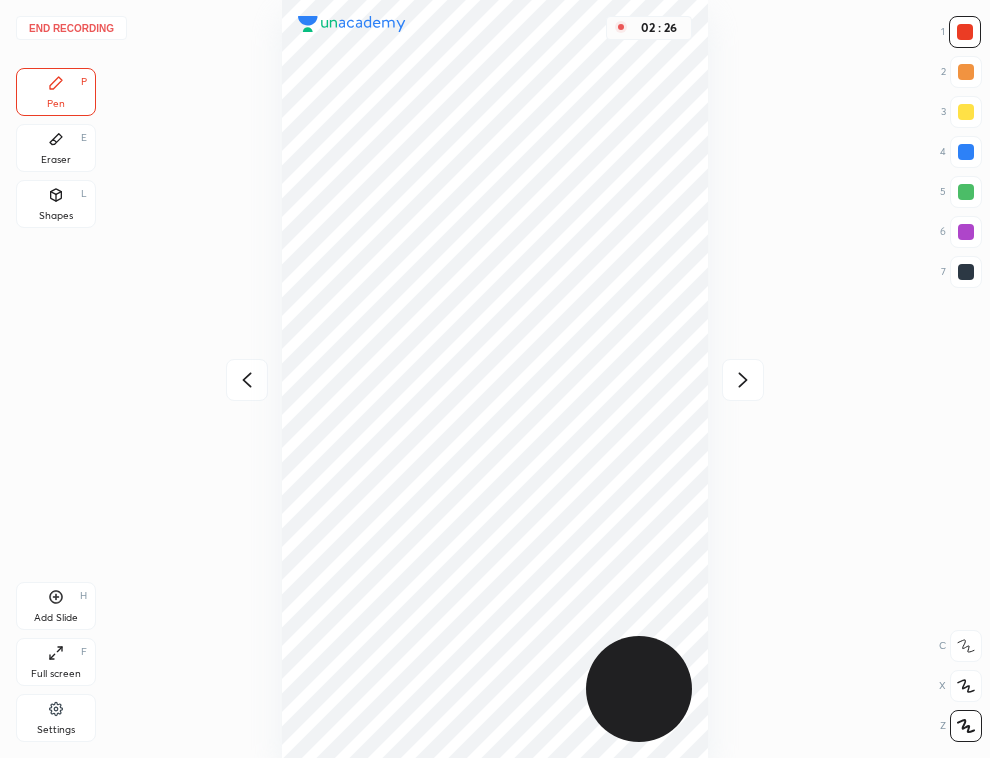 click at bounding box center (966, 152) 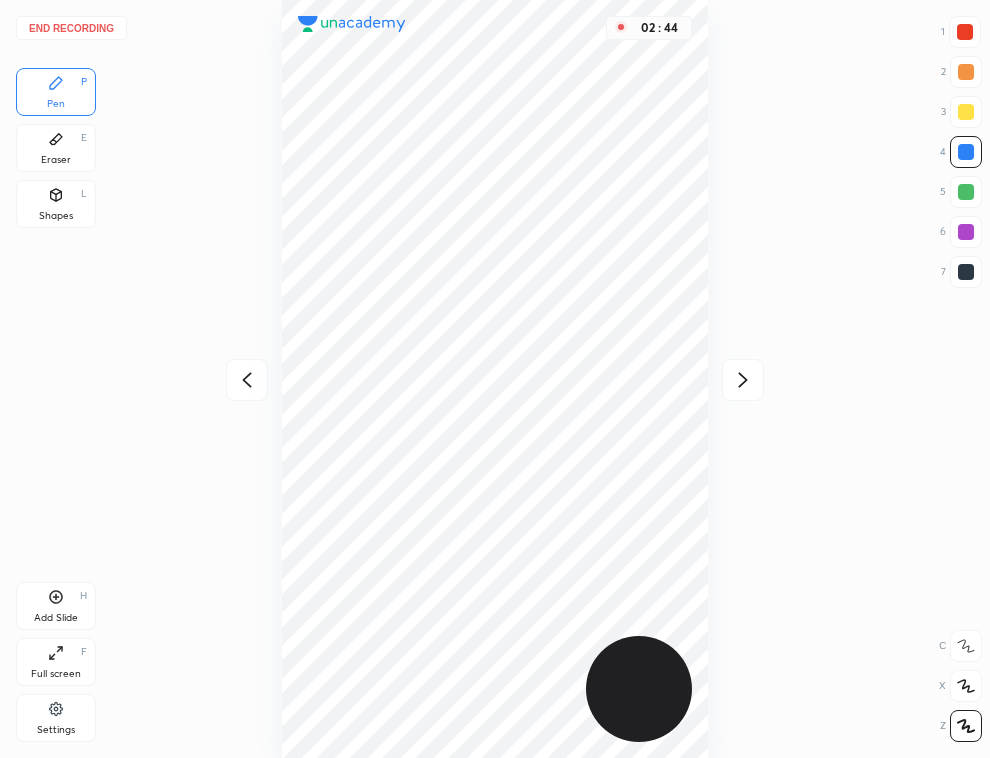 click at bounding box center (965, 32) 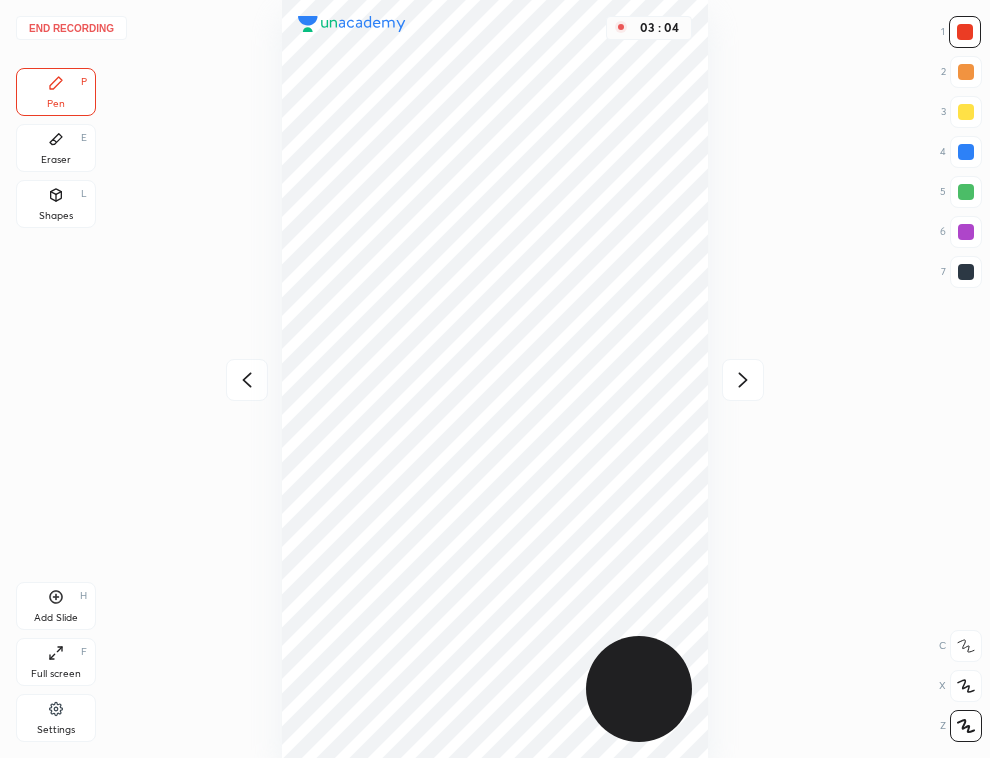click at bounding box center [966, 272] 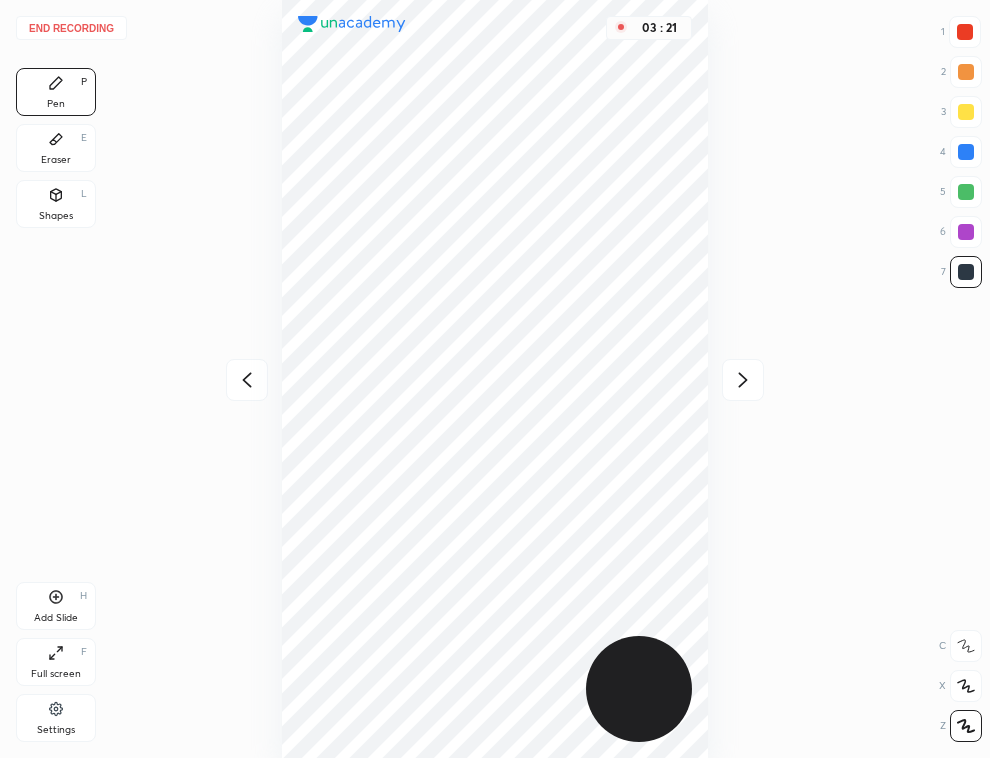 click at bounding box center [965, 32] 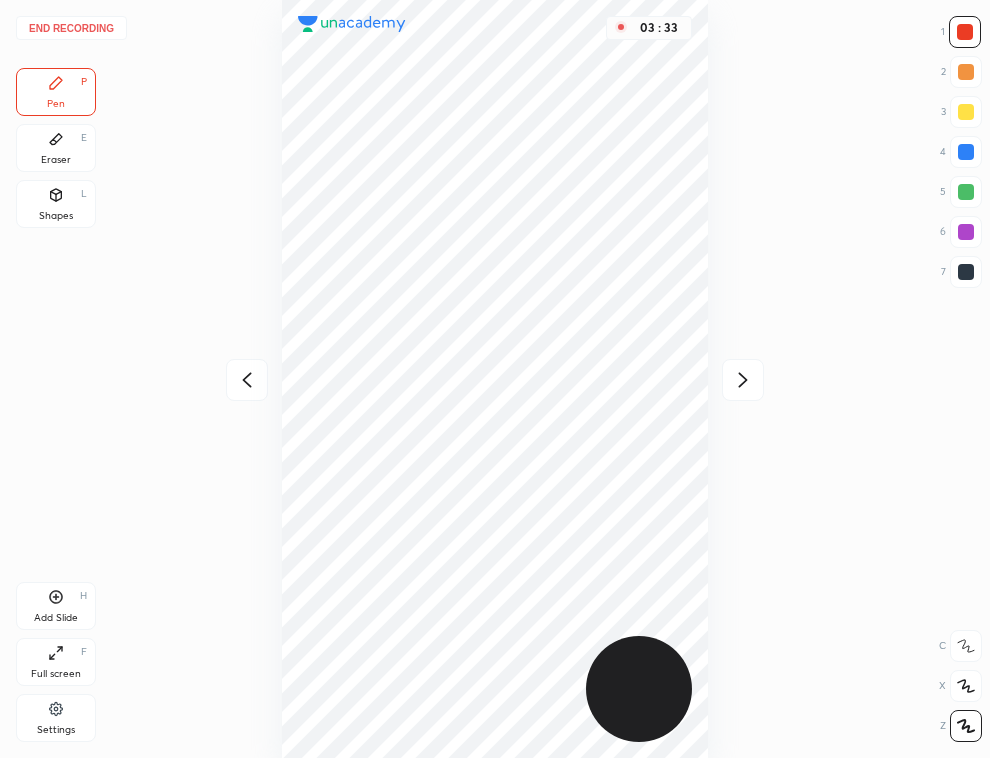 click on "Add Slide H" at bounding box center [56, 606] 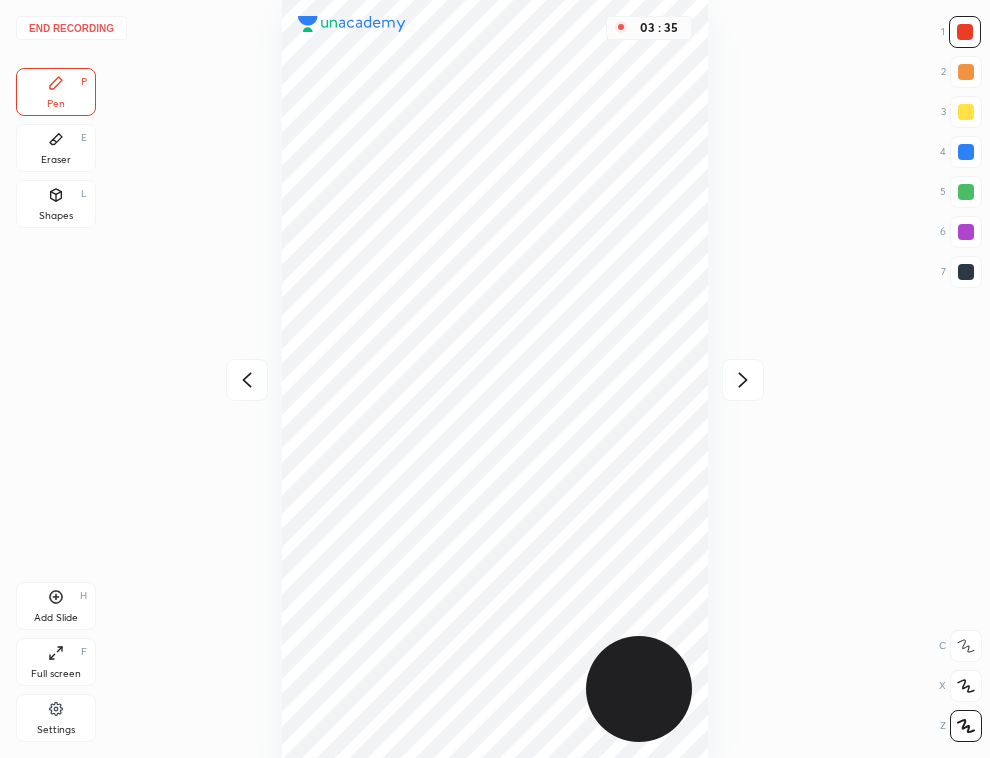 click 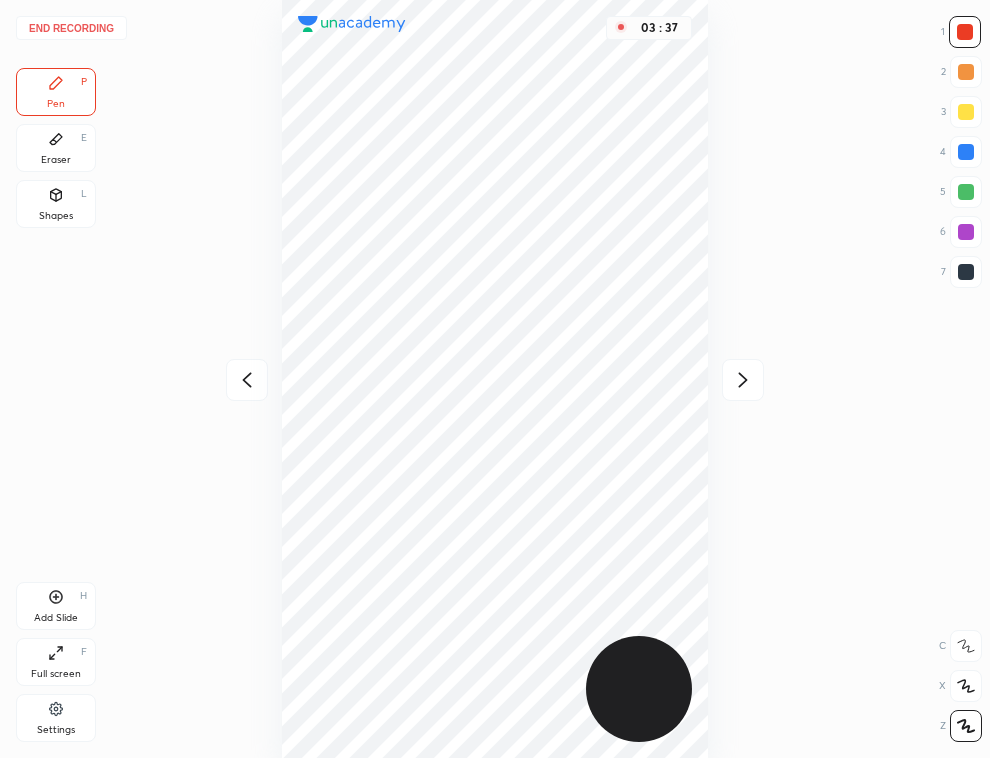 click 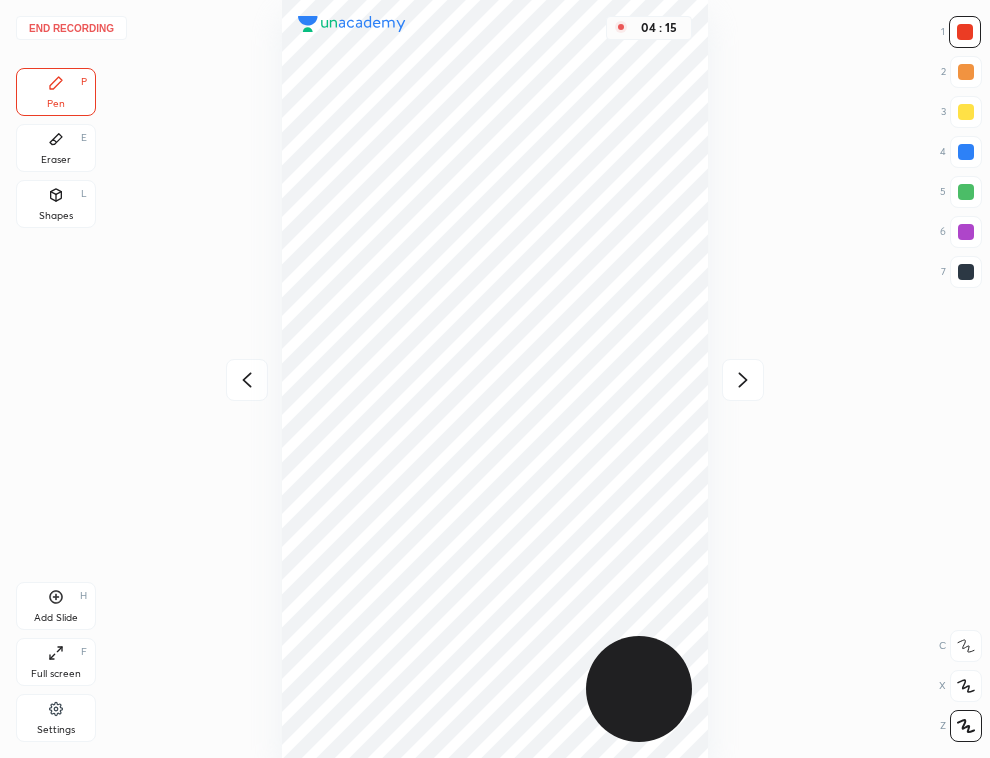 click at bounding box center (966, 272) 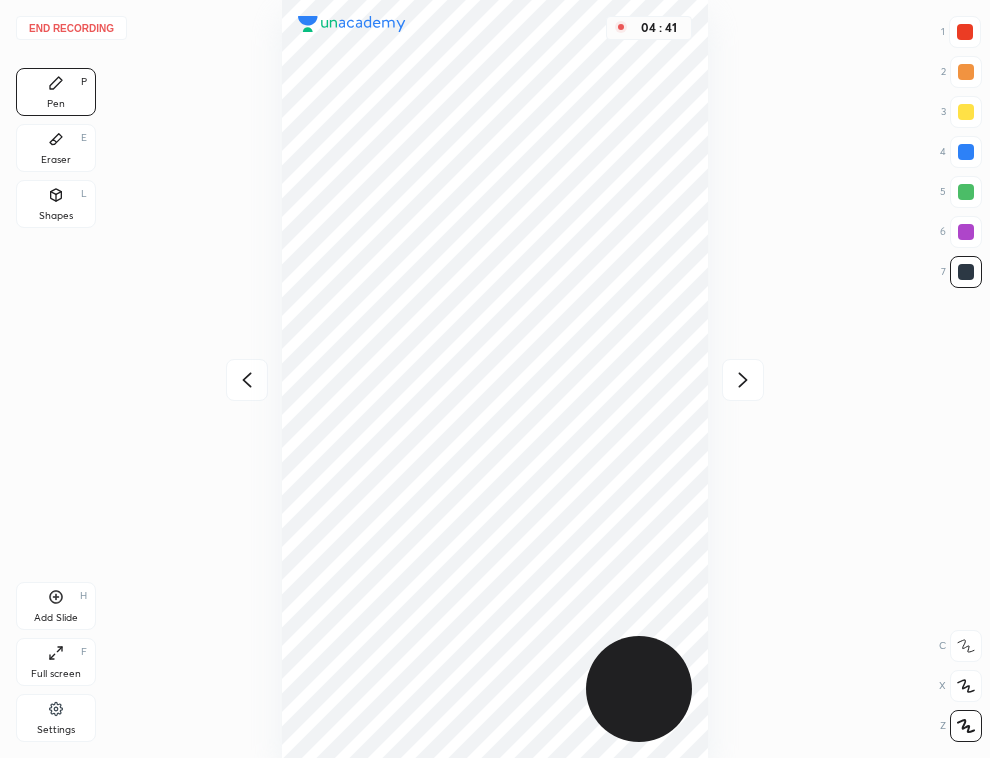 click at bounding box center [965, 32] 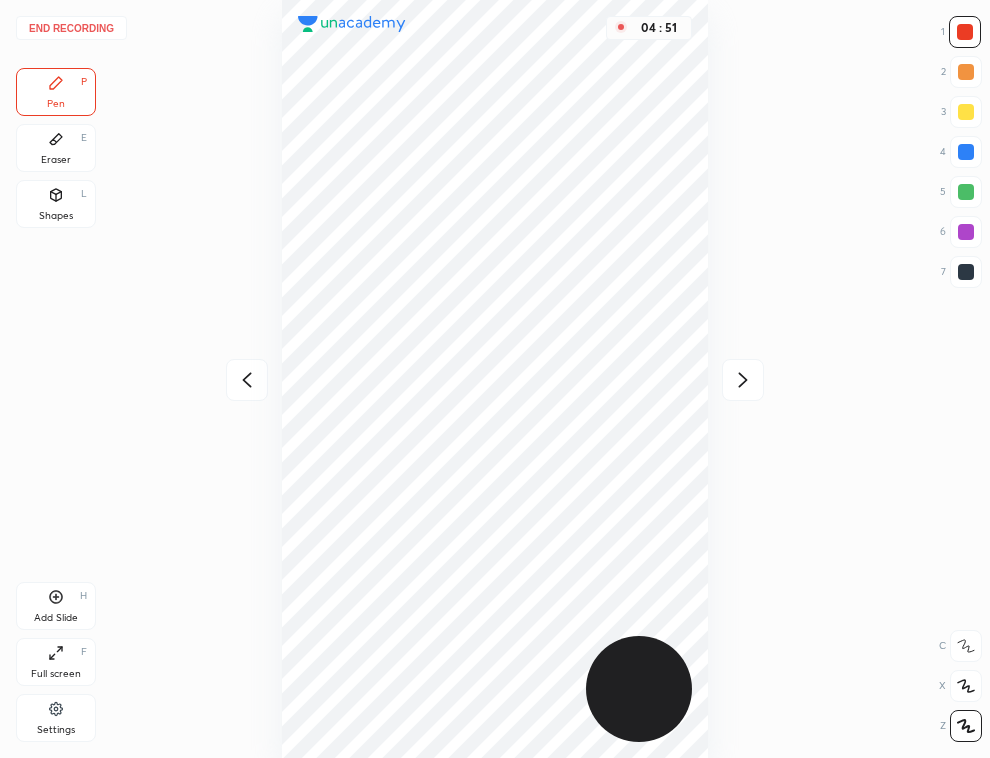 click on "04 : 51" at bounding box center (495, 379) 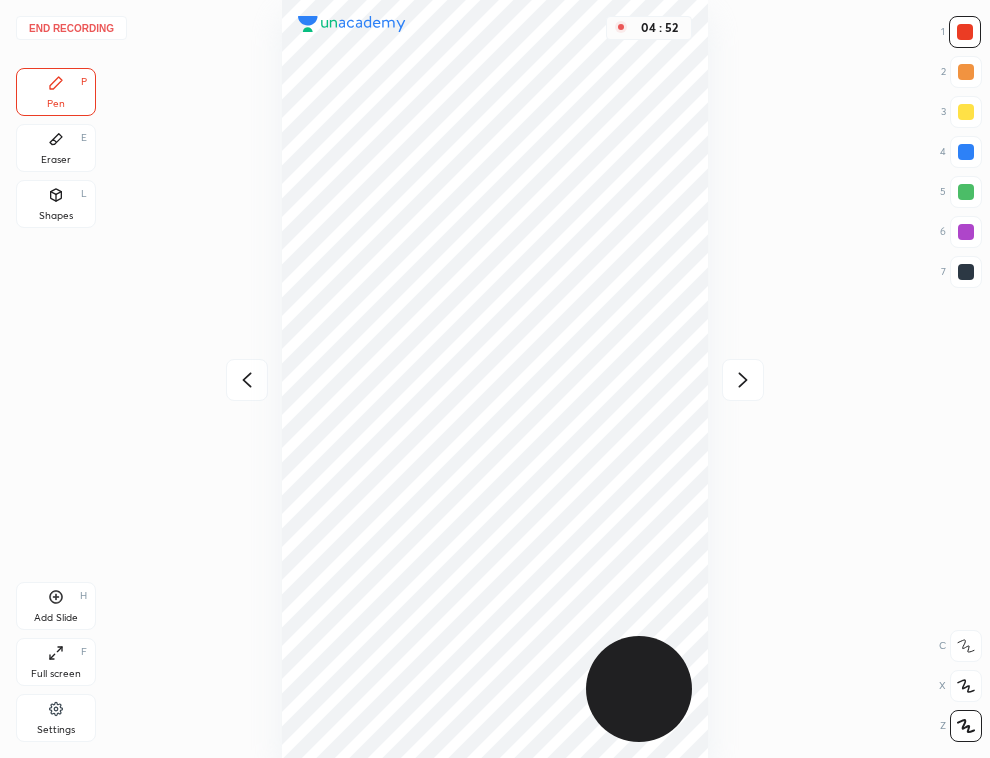 click 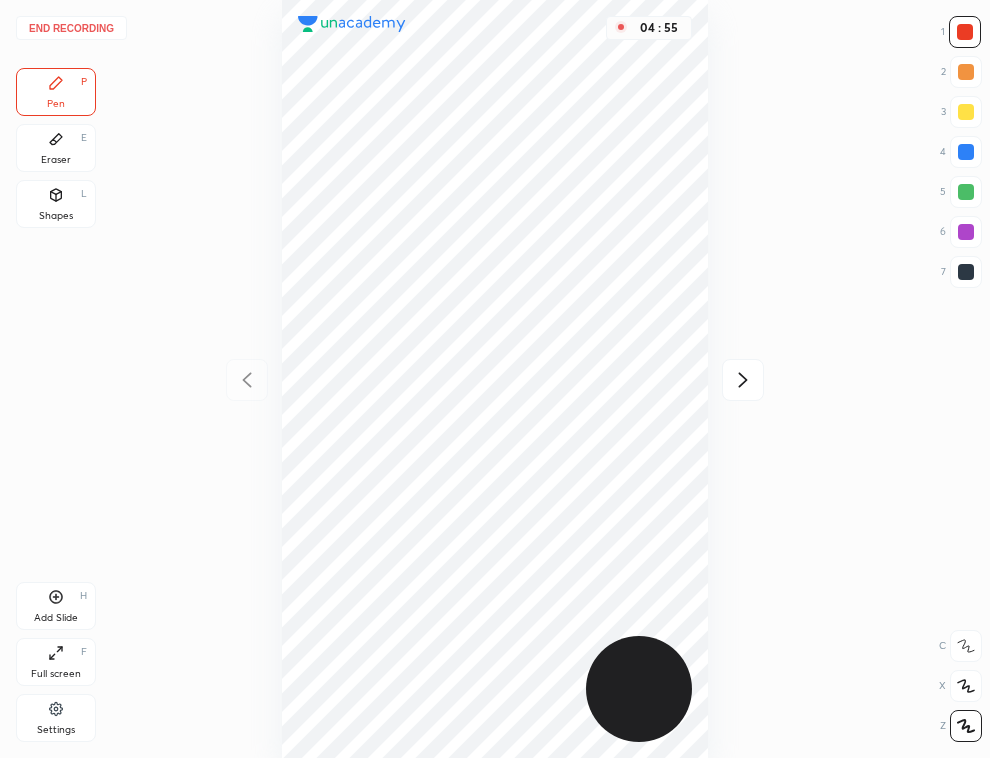 click 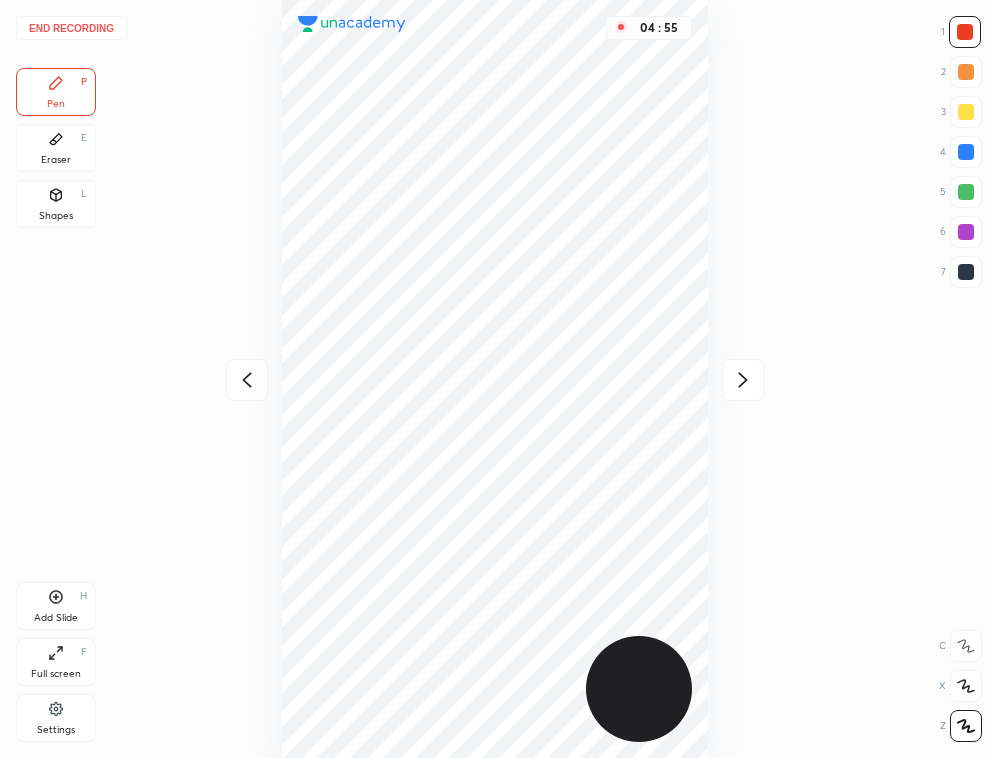 click 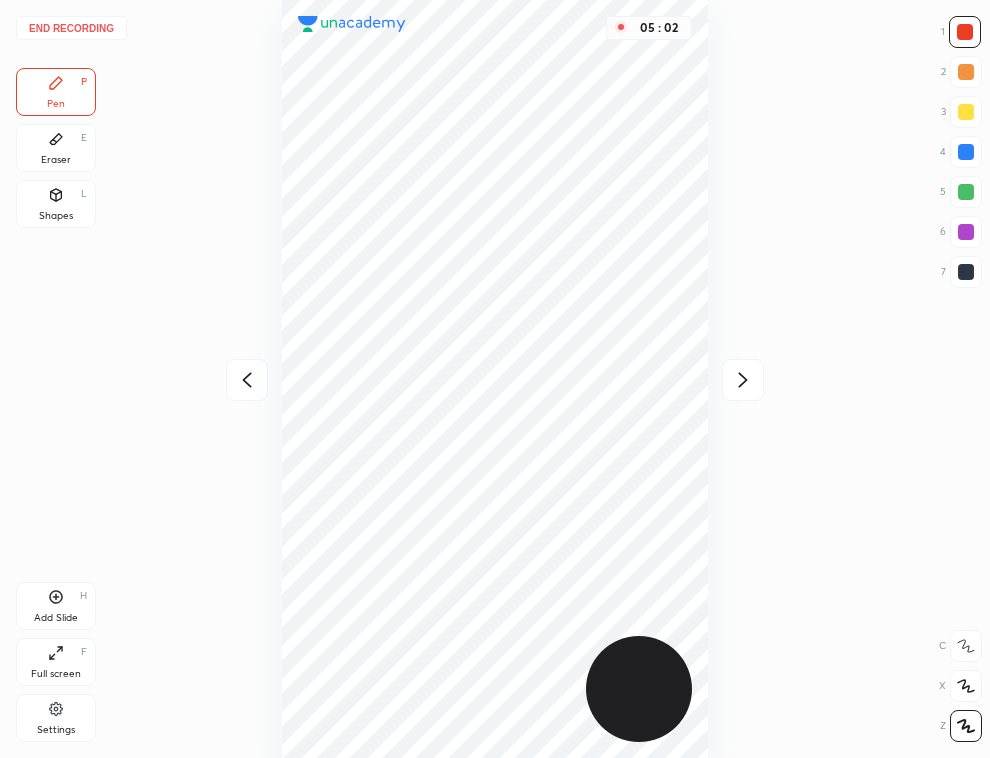 click 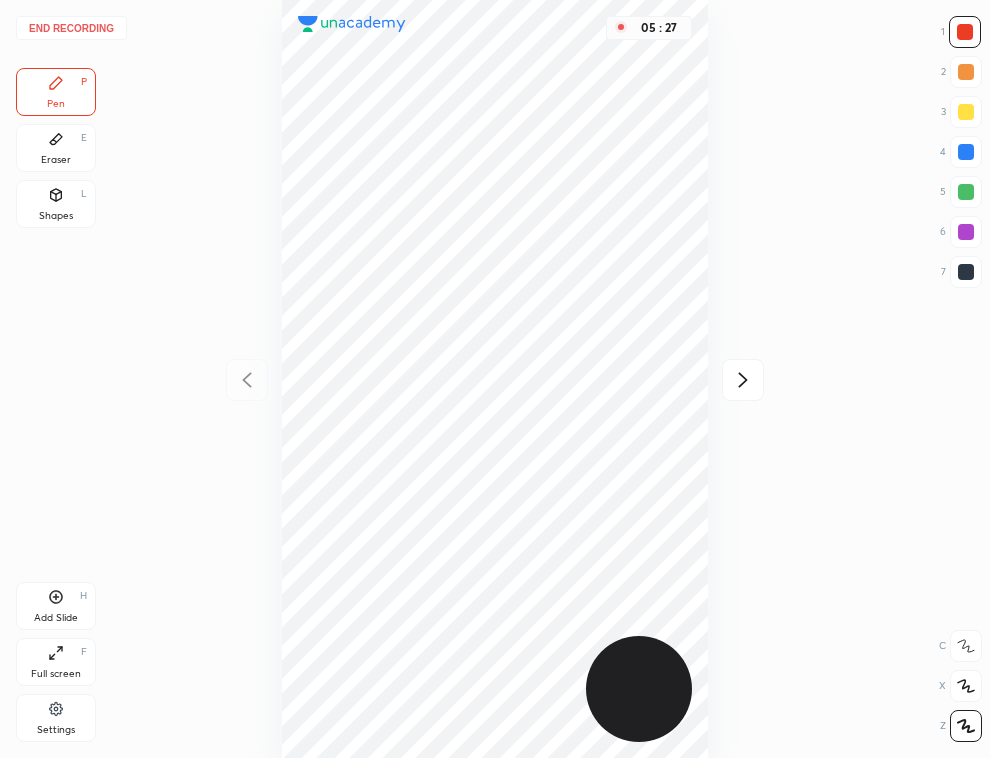 click at bounding box center [743, 380] 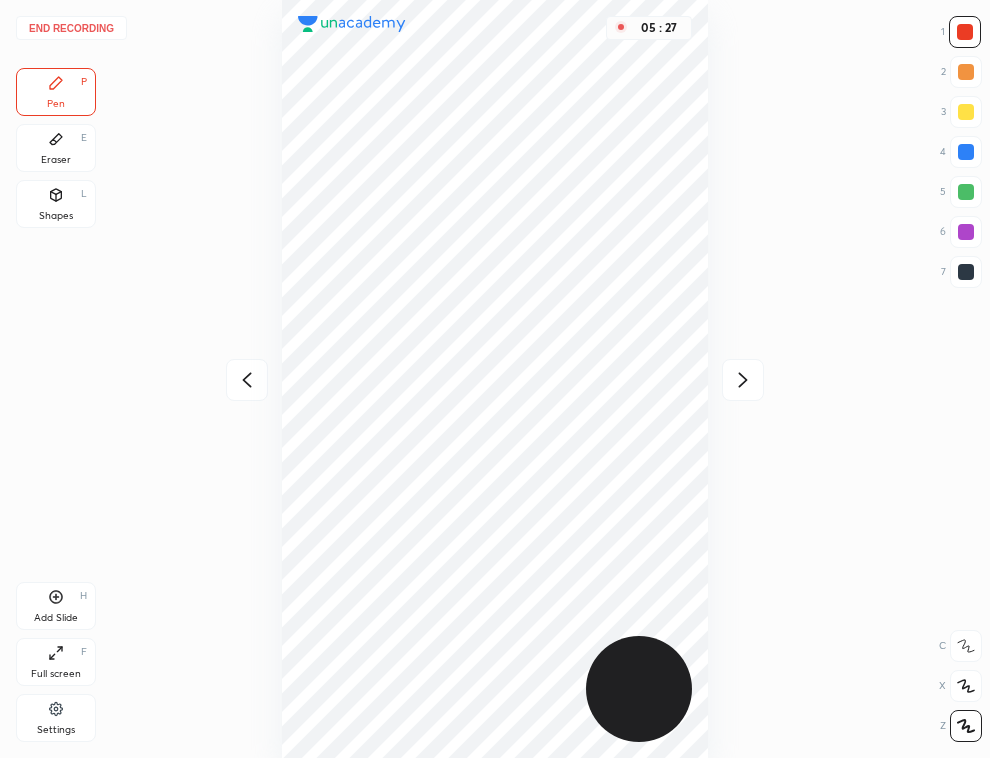 click 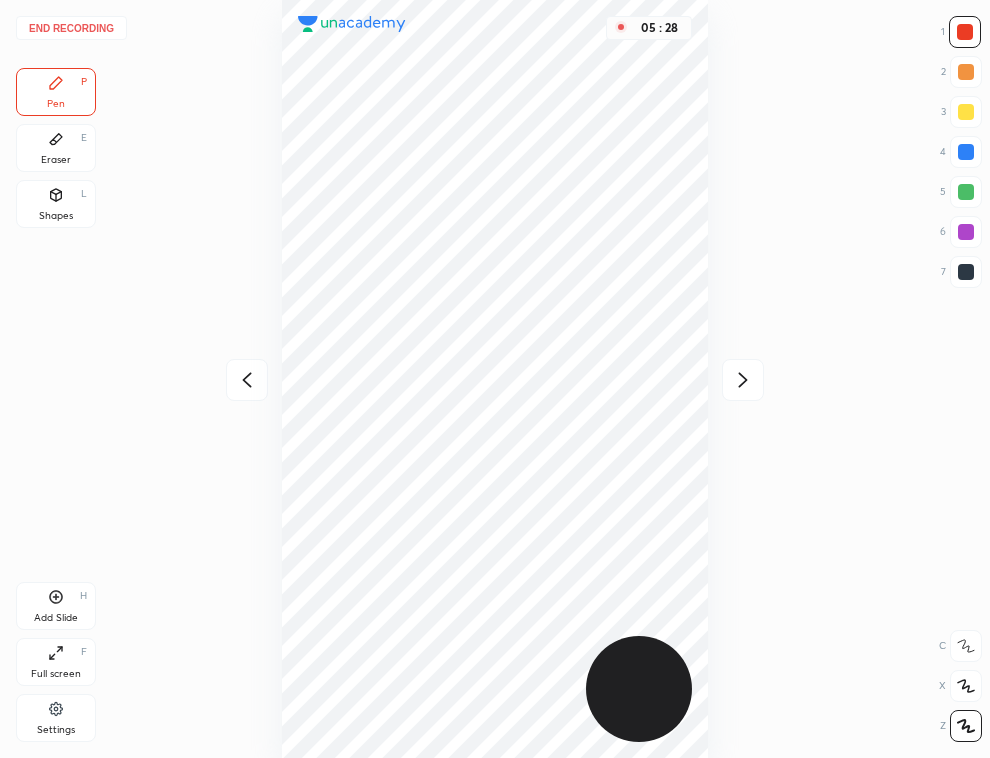click 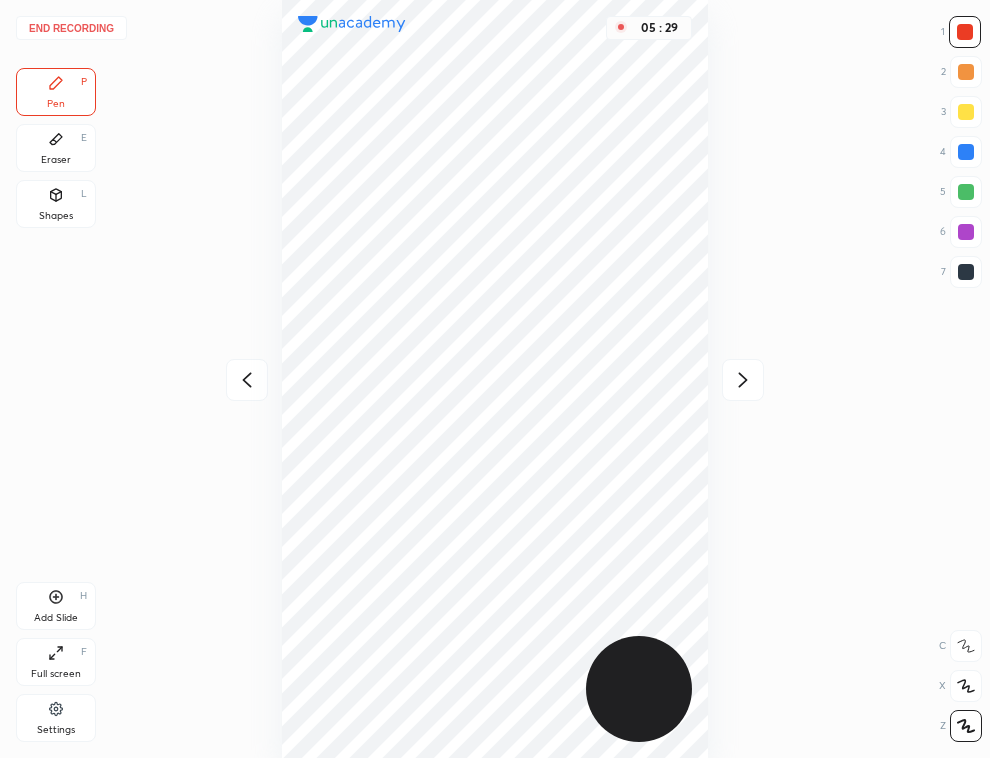 click 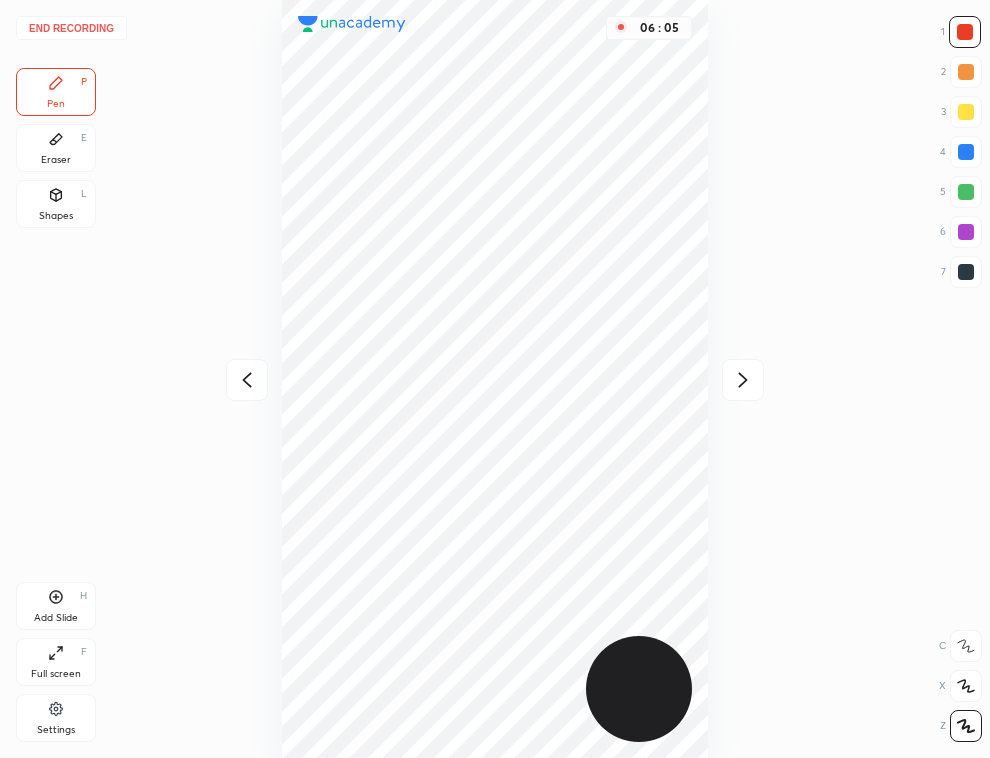 click on "End recording" at bounding box center (71, 28) 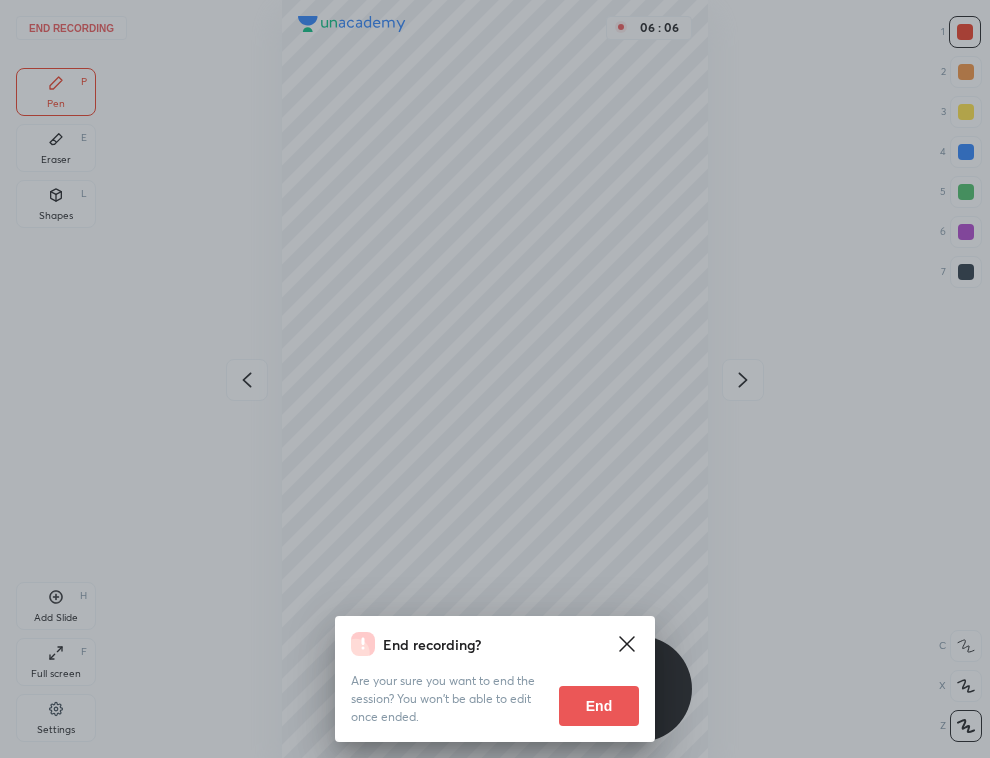 click on "End" at bounding box center [599, 706] 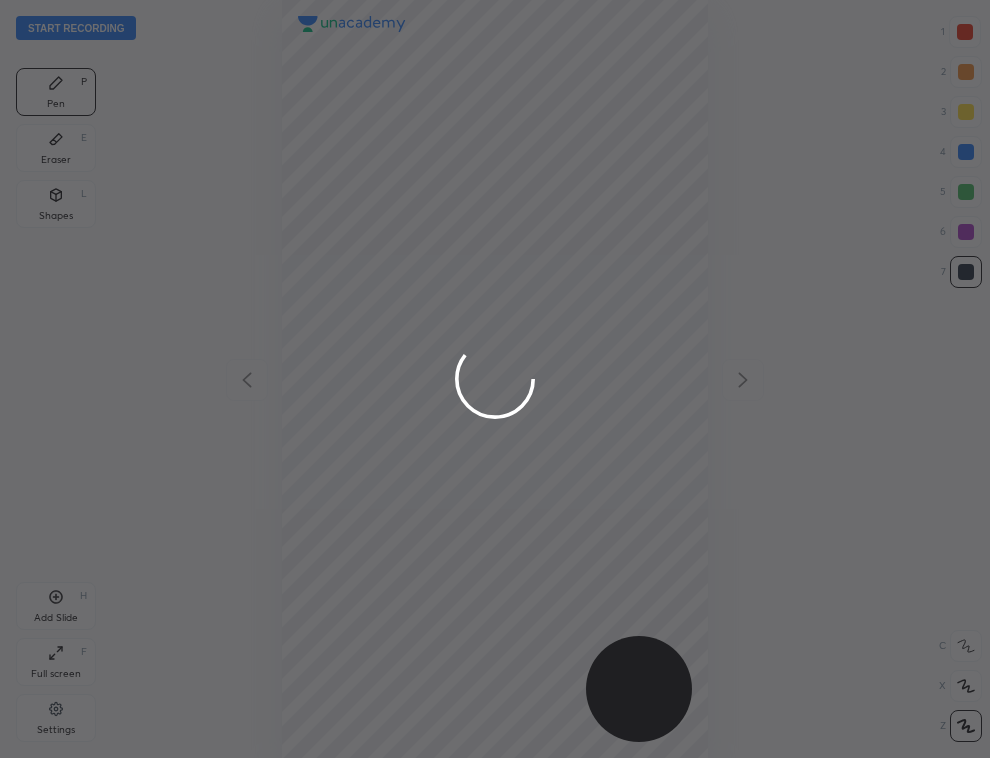 scroll, scrollTop: 99241, scrollLeft: 99330, axis: both 